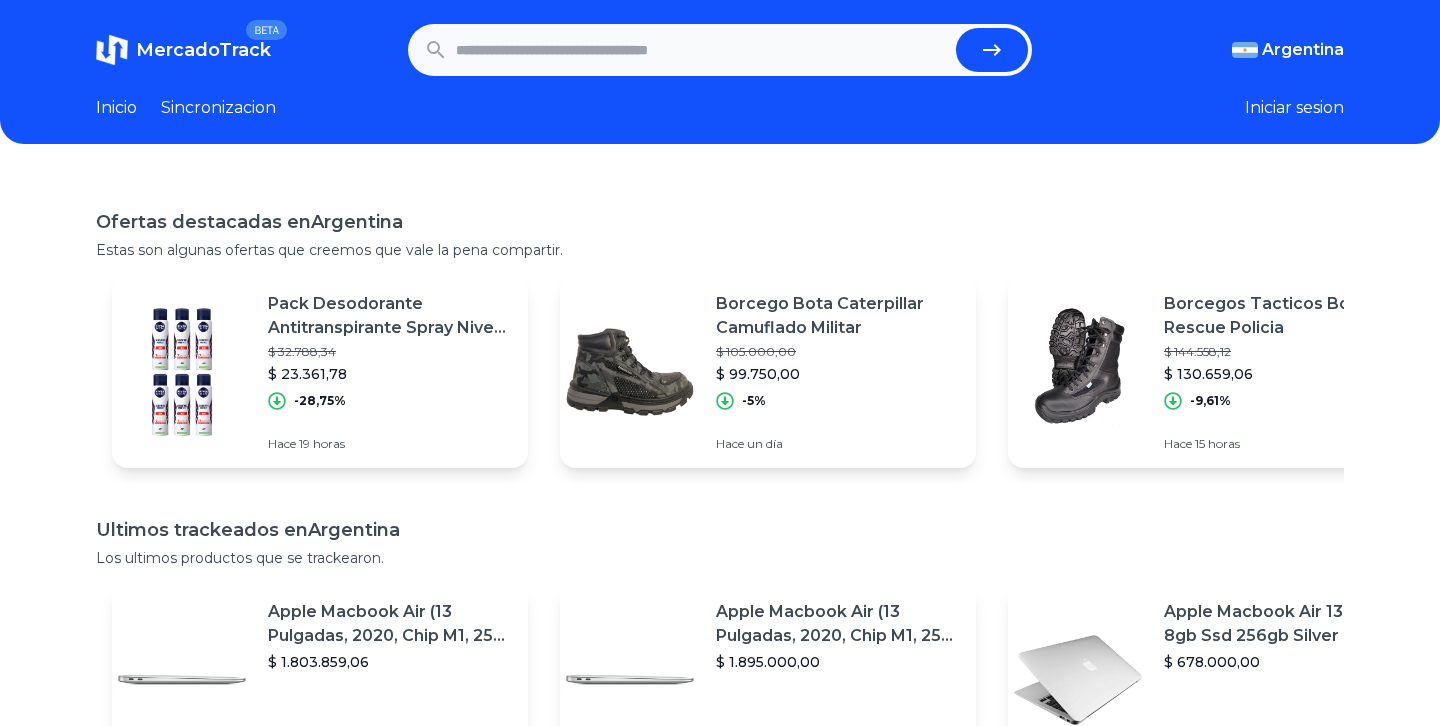 scroll, scrollTop: 0, scrollLeft: 0, axis: both 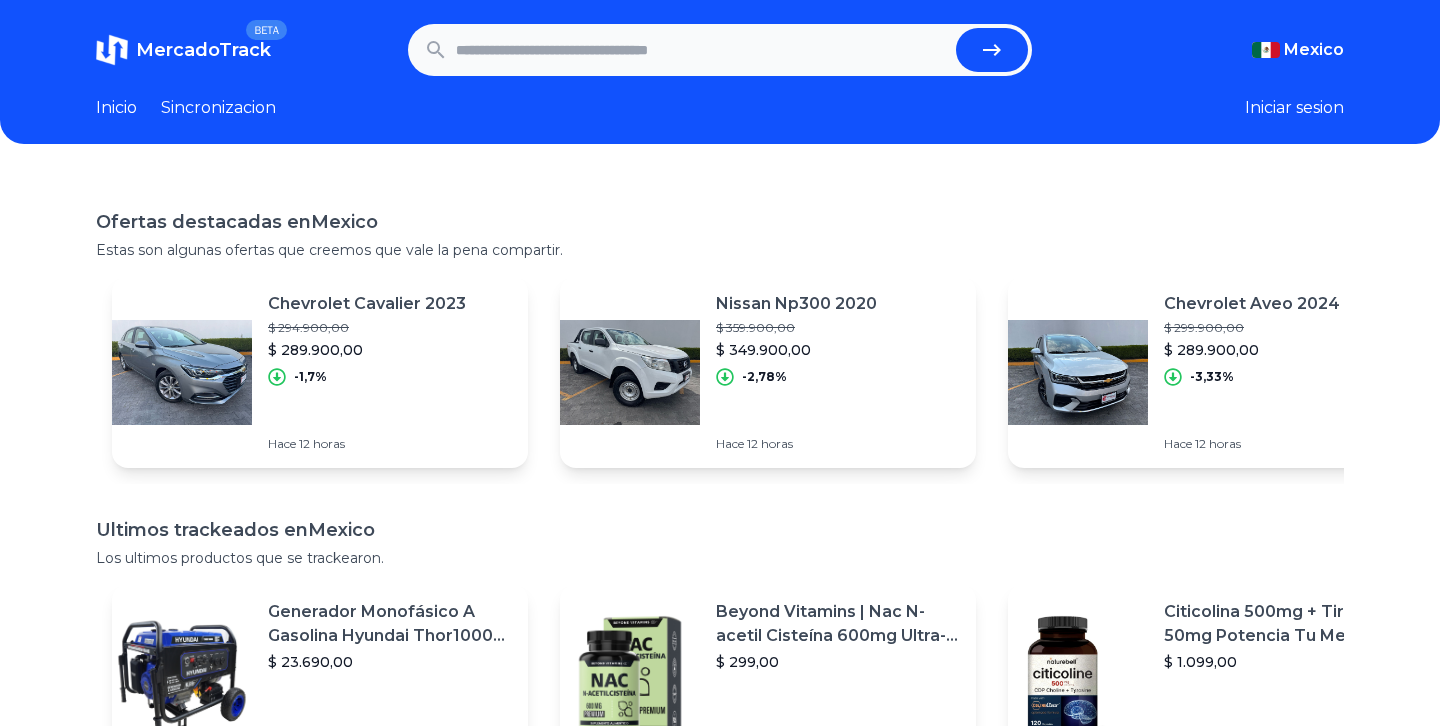 click at bounding box center [702, 50] 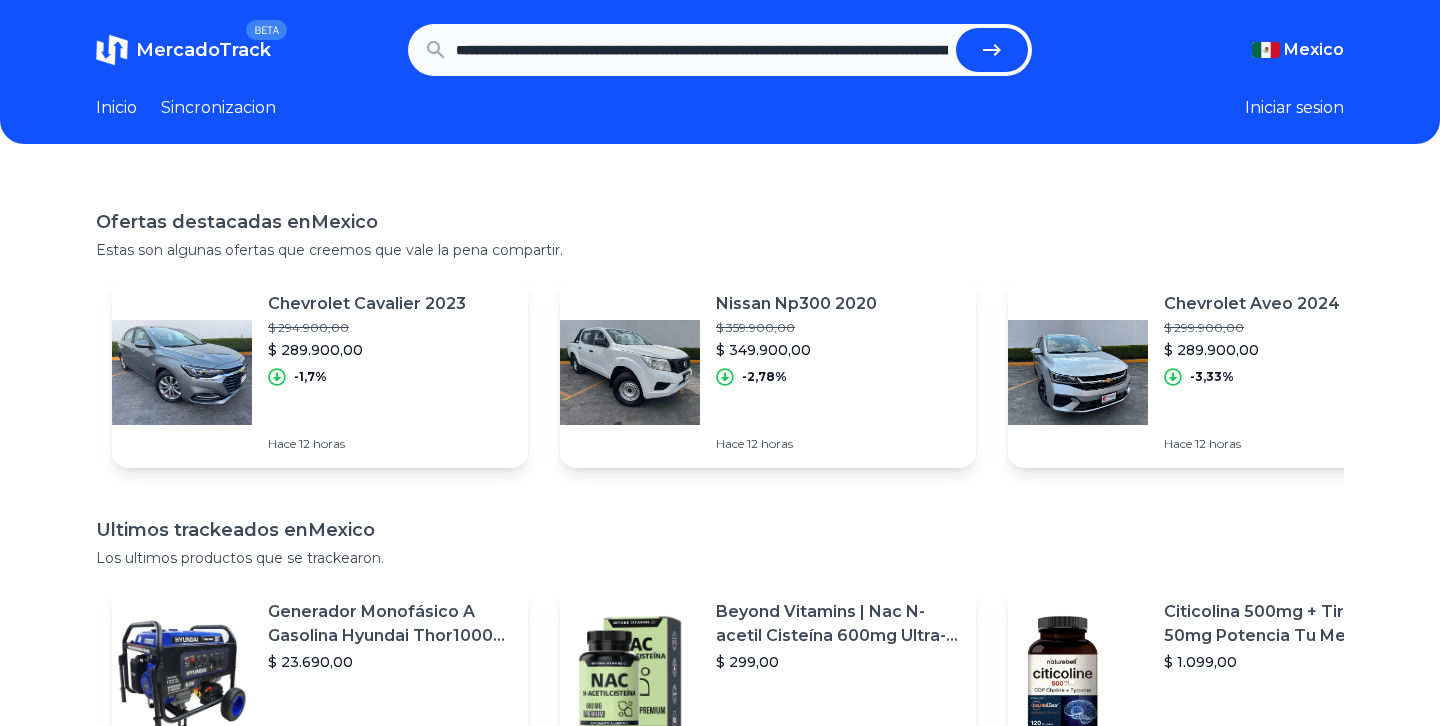 scroll, scrollTop: 0, scrollLeft: 1829, axis: horizontal 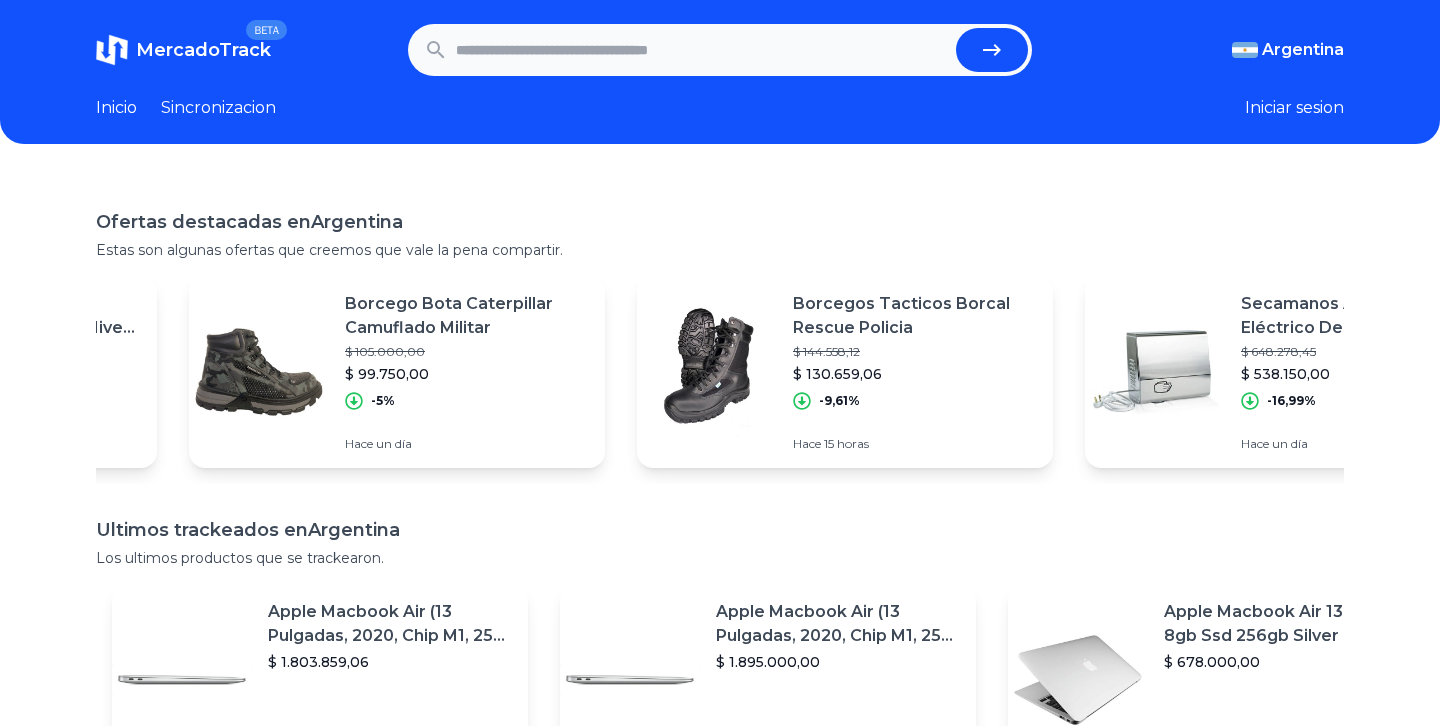 click at bounding box center [702, 50] 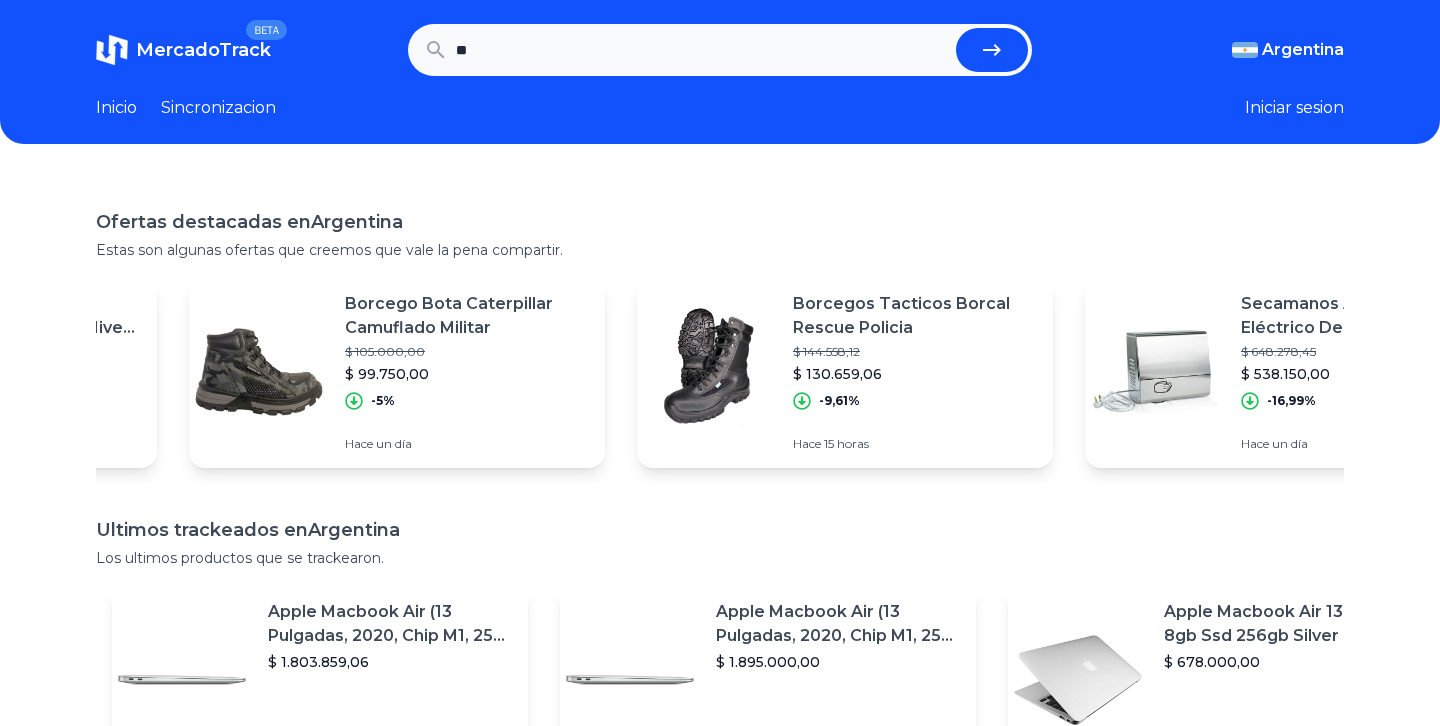 type on "*" 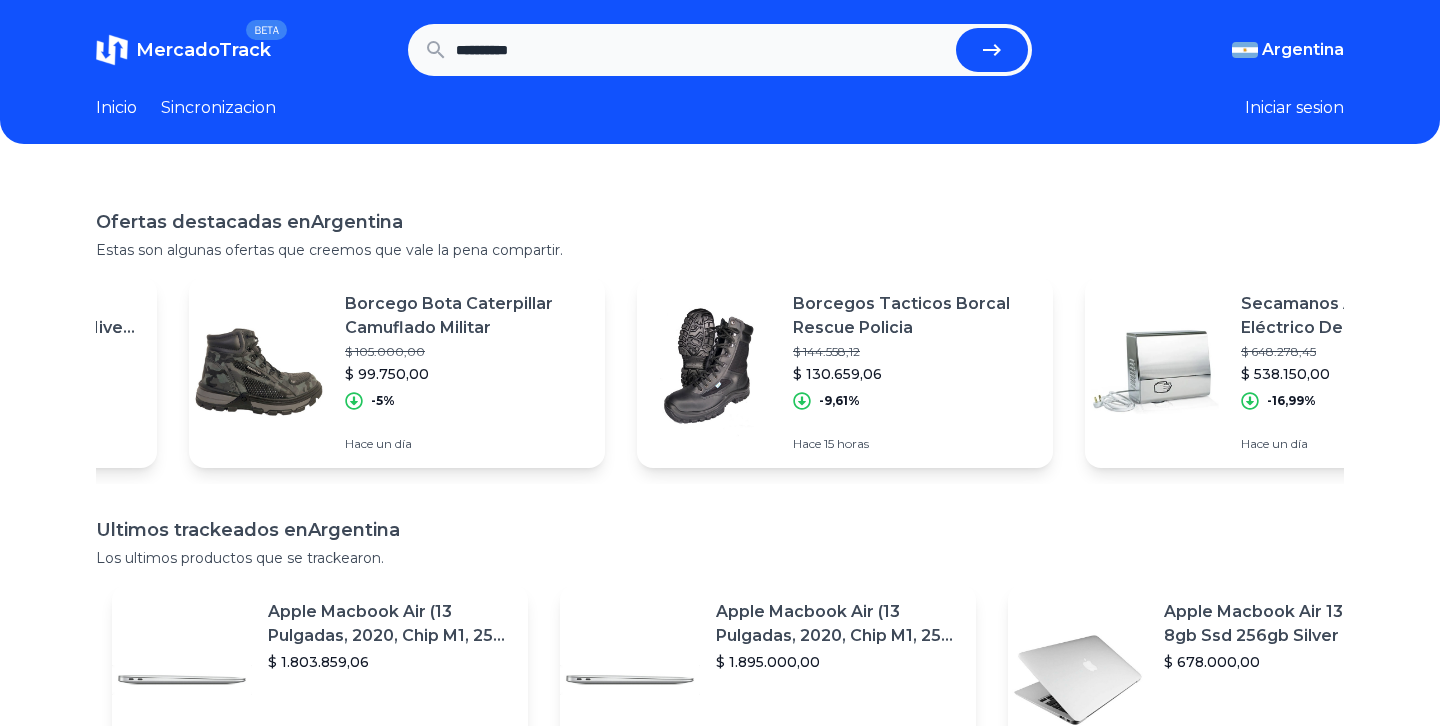 type on "**********" 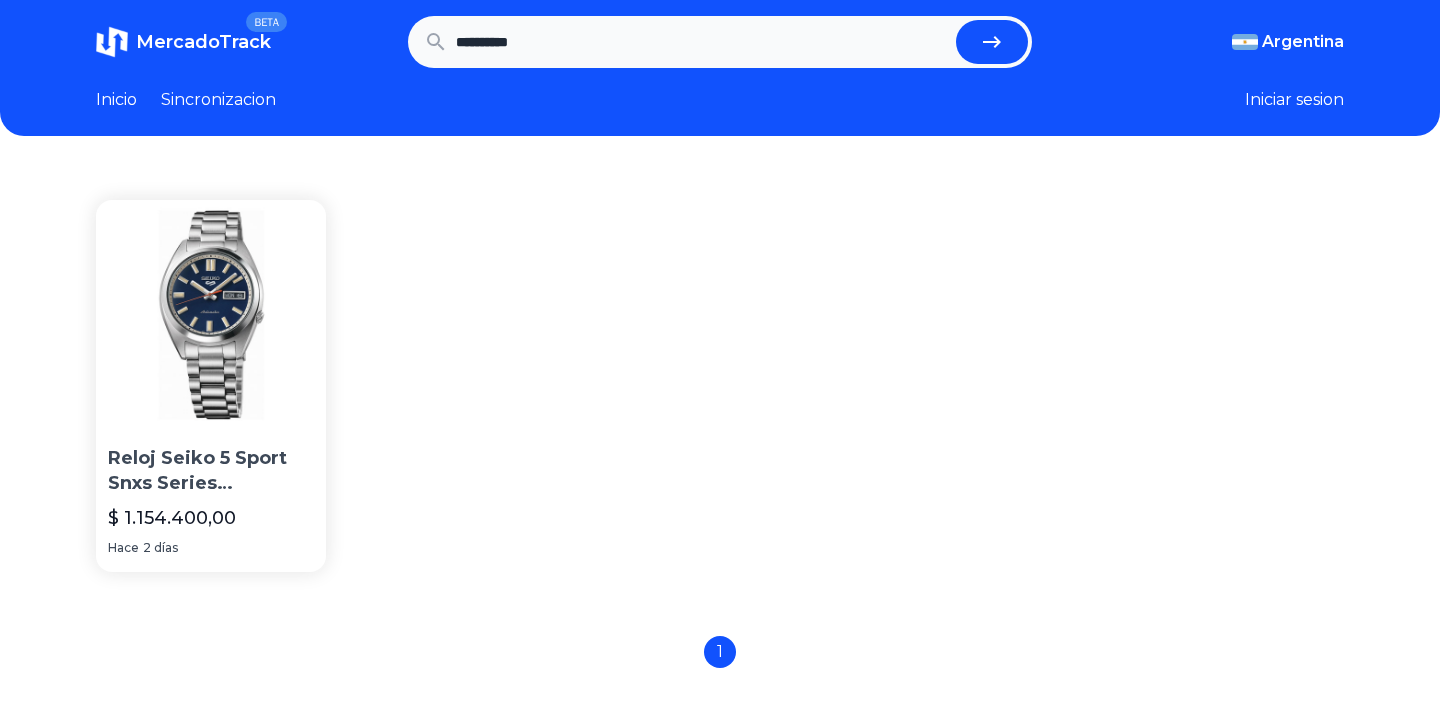 scroll, scrollTop: 0, scrollLeft: 0, axis: both 